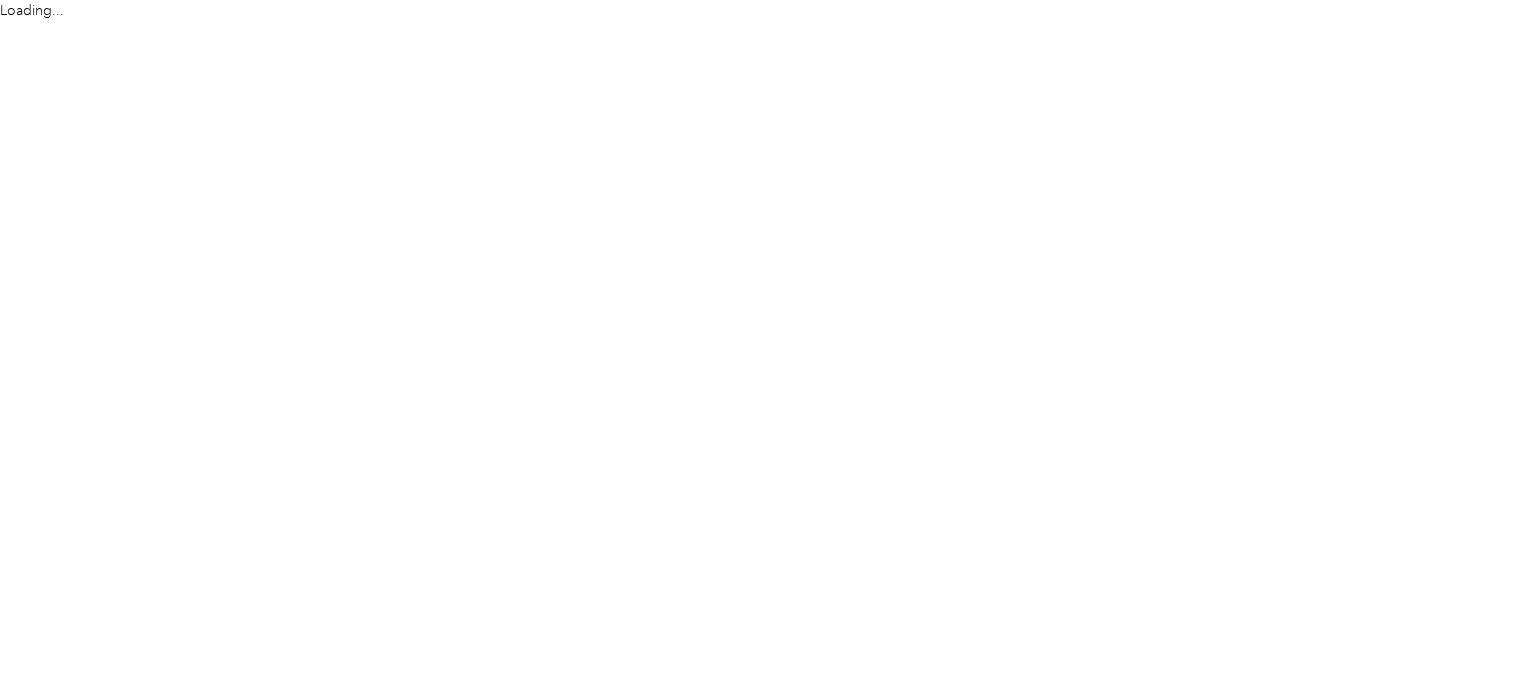 scroll, scrollTop: 0, scrollLeft: 0, axis: both 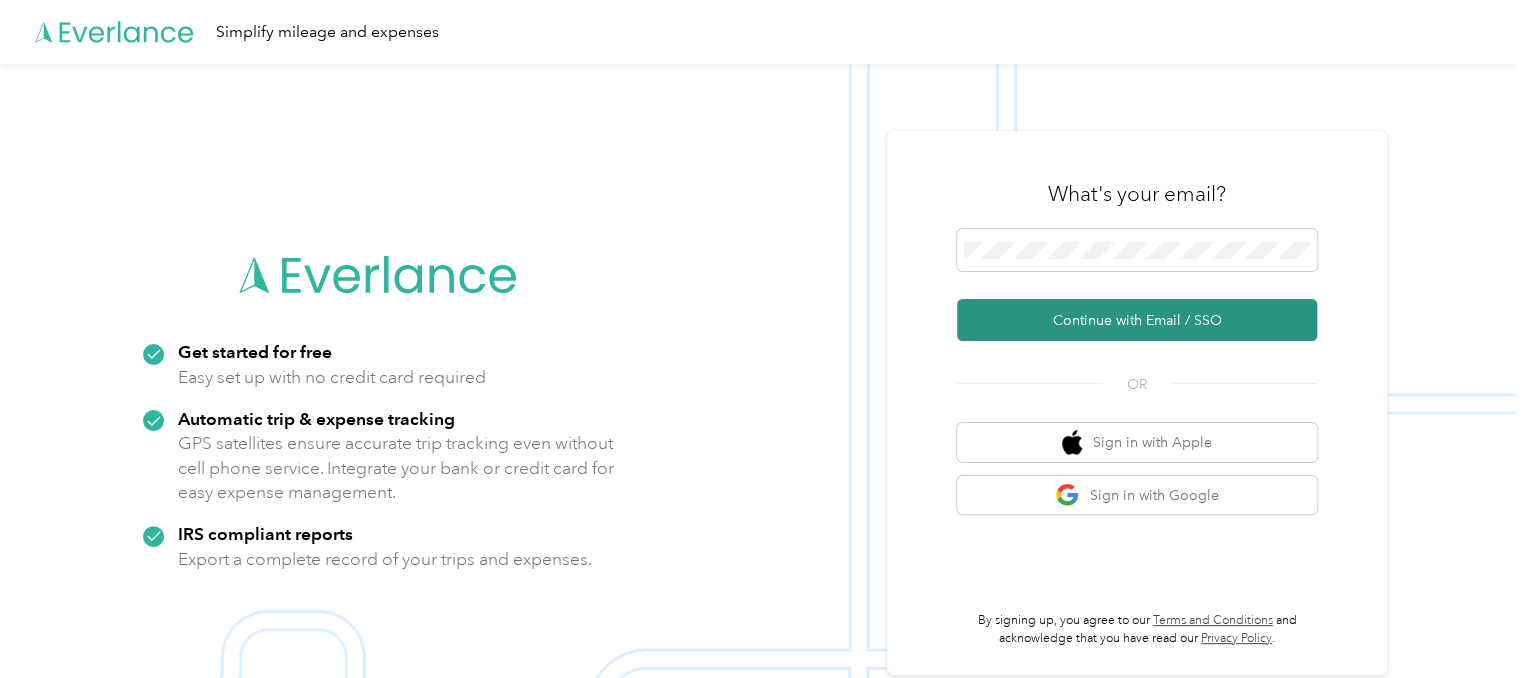 click on "Continue with Email / SSO" at bounding box center (1137, 320) 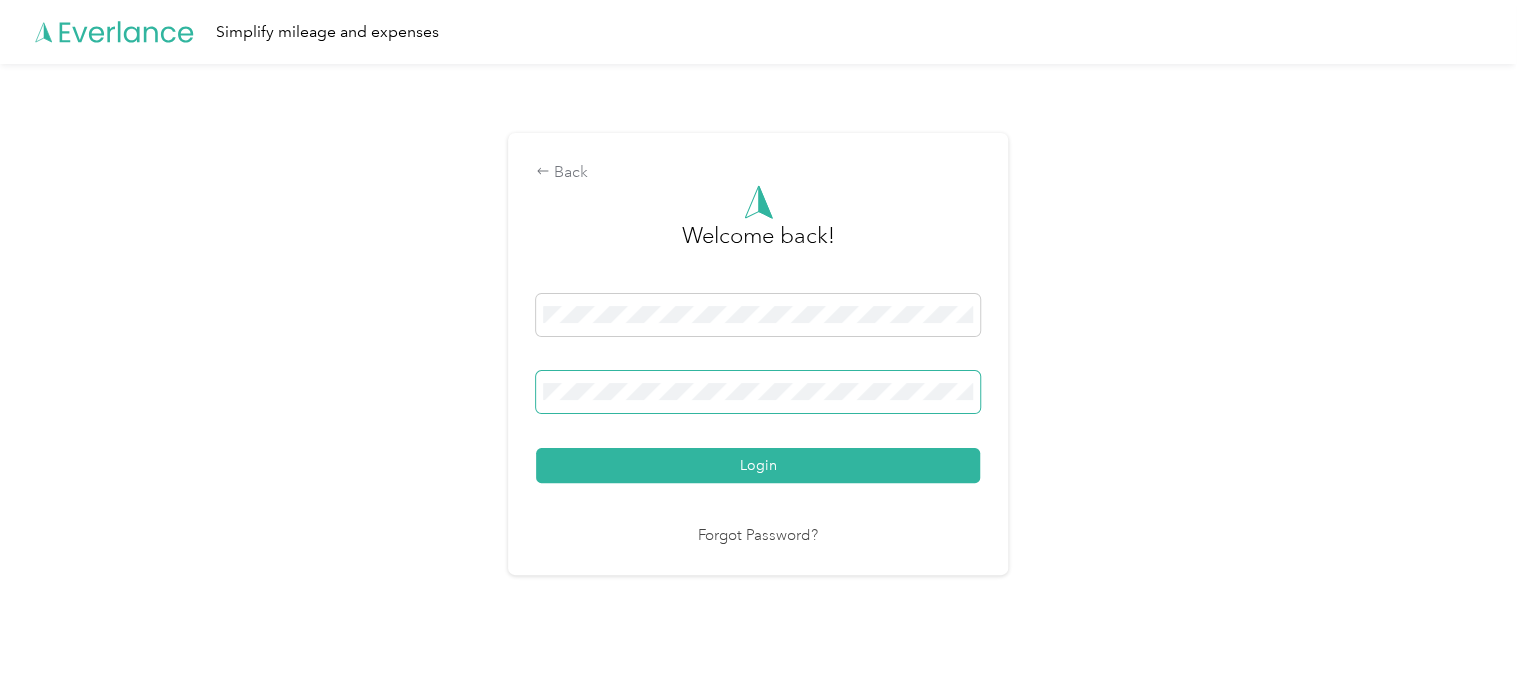 click at bounding box center (758, 392) 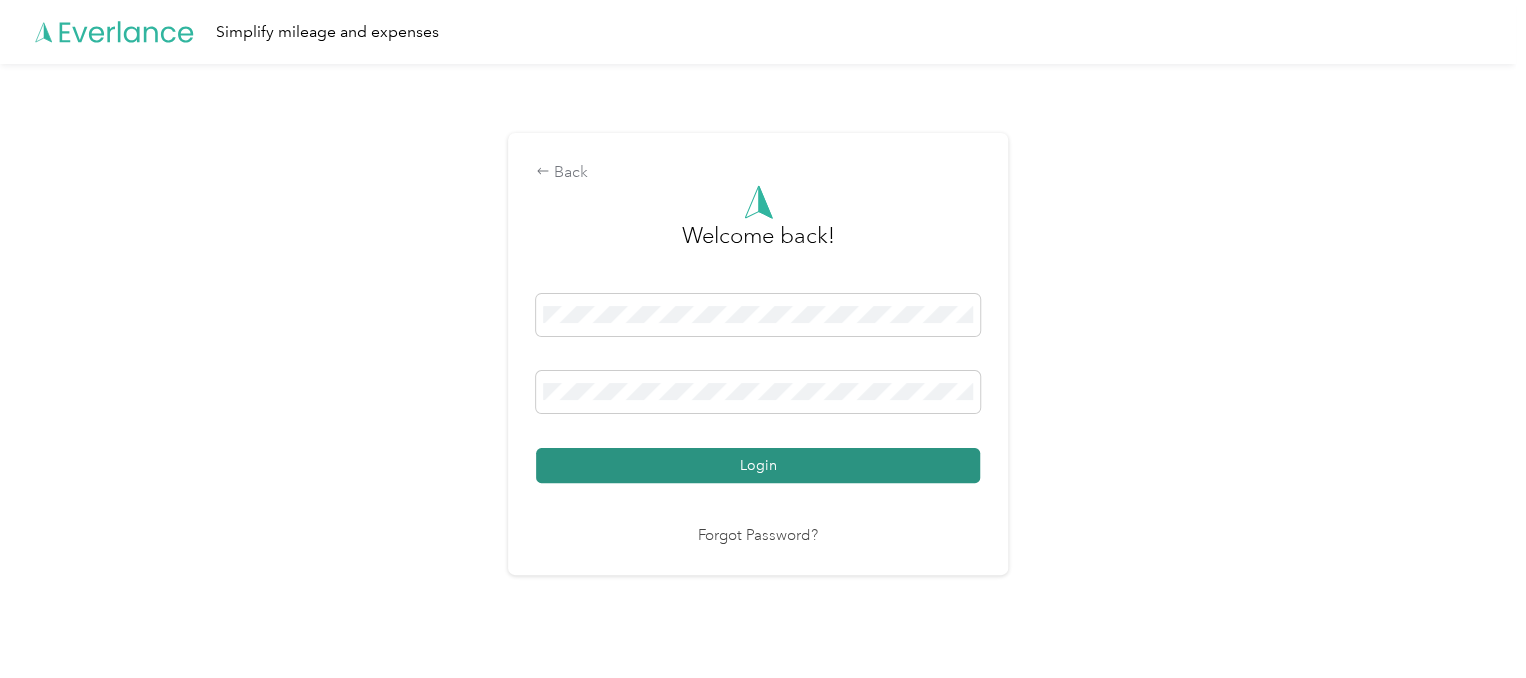 click on "Login" at bounding box center (758, 465) 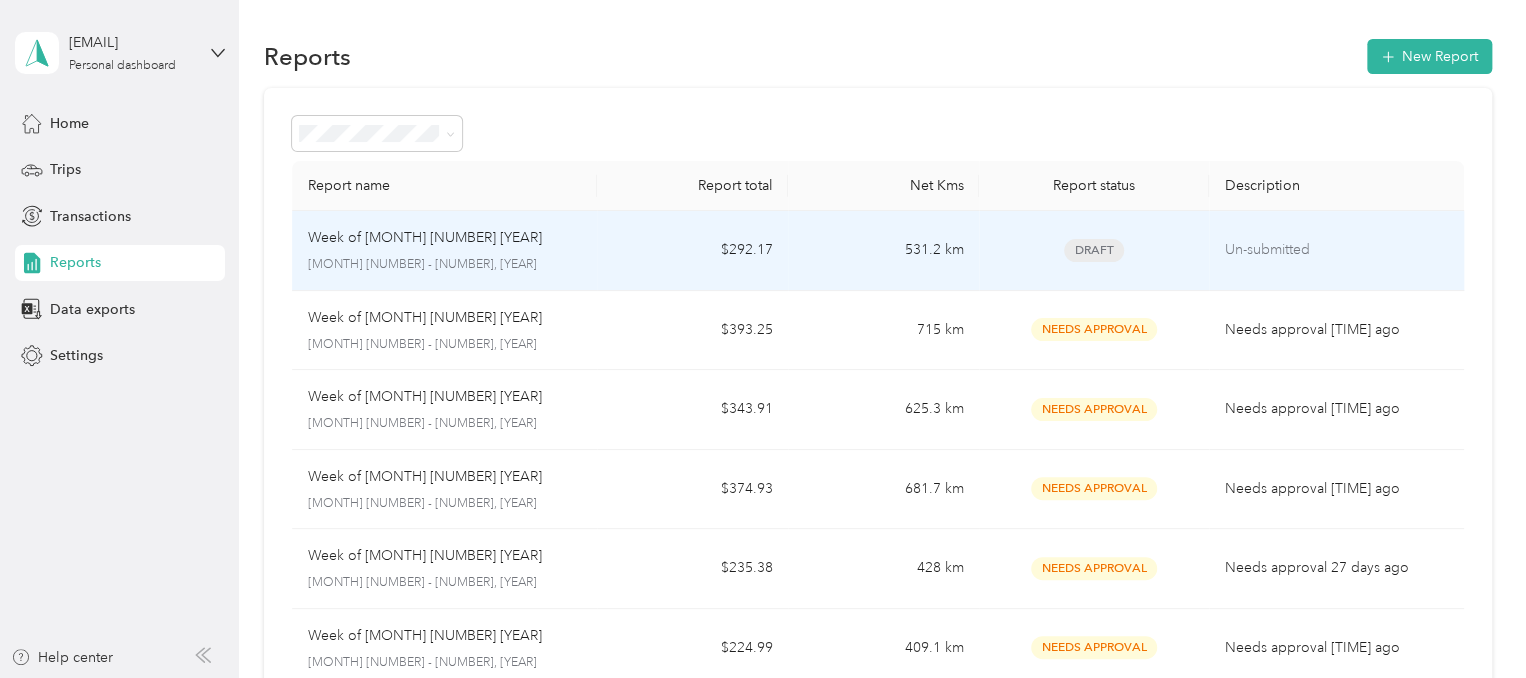 click on "$292.17" at bounding box center (692, 251) 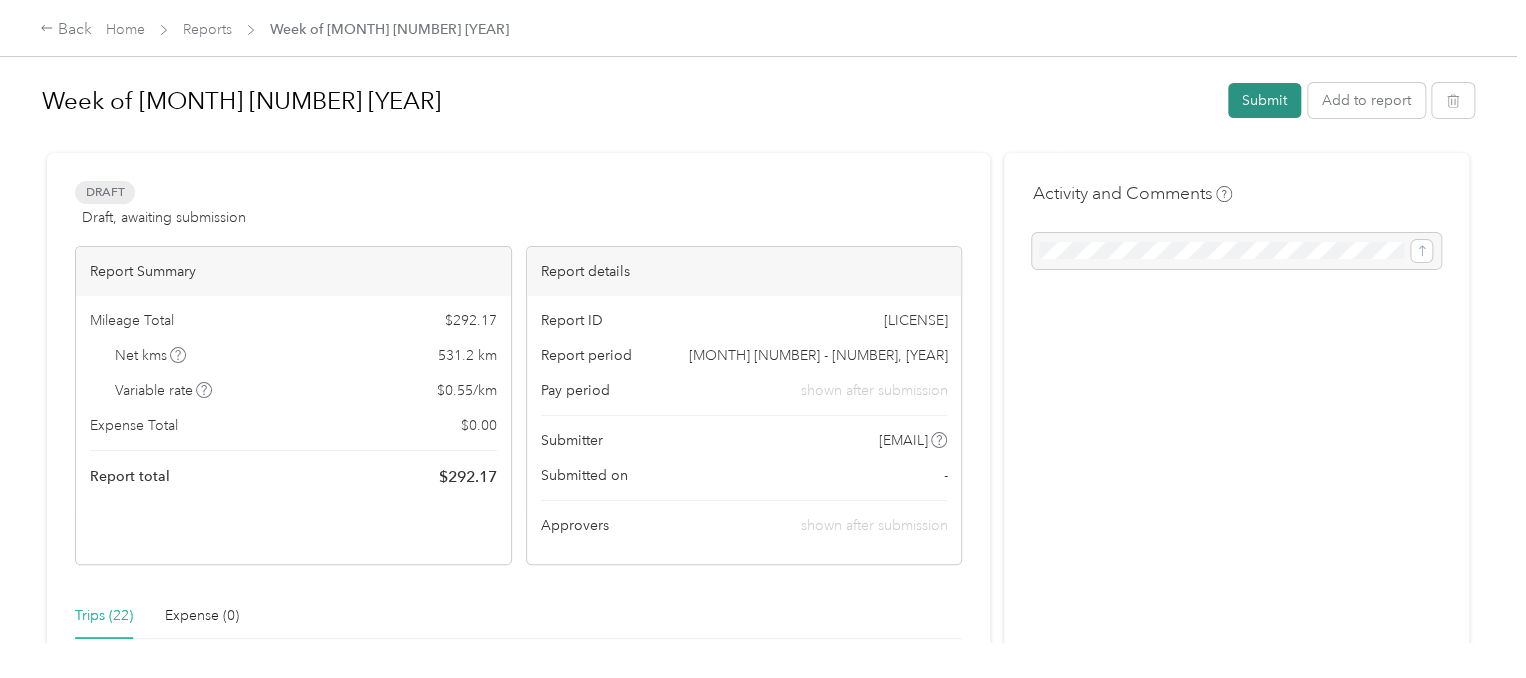 click on "Submit" at bounding box center [1264, 100] 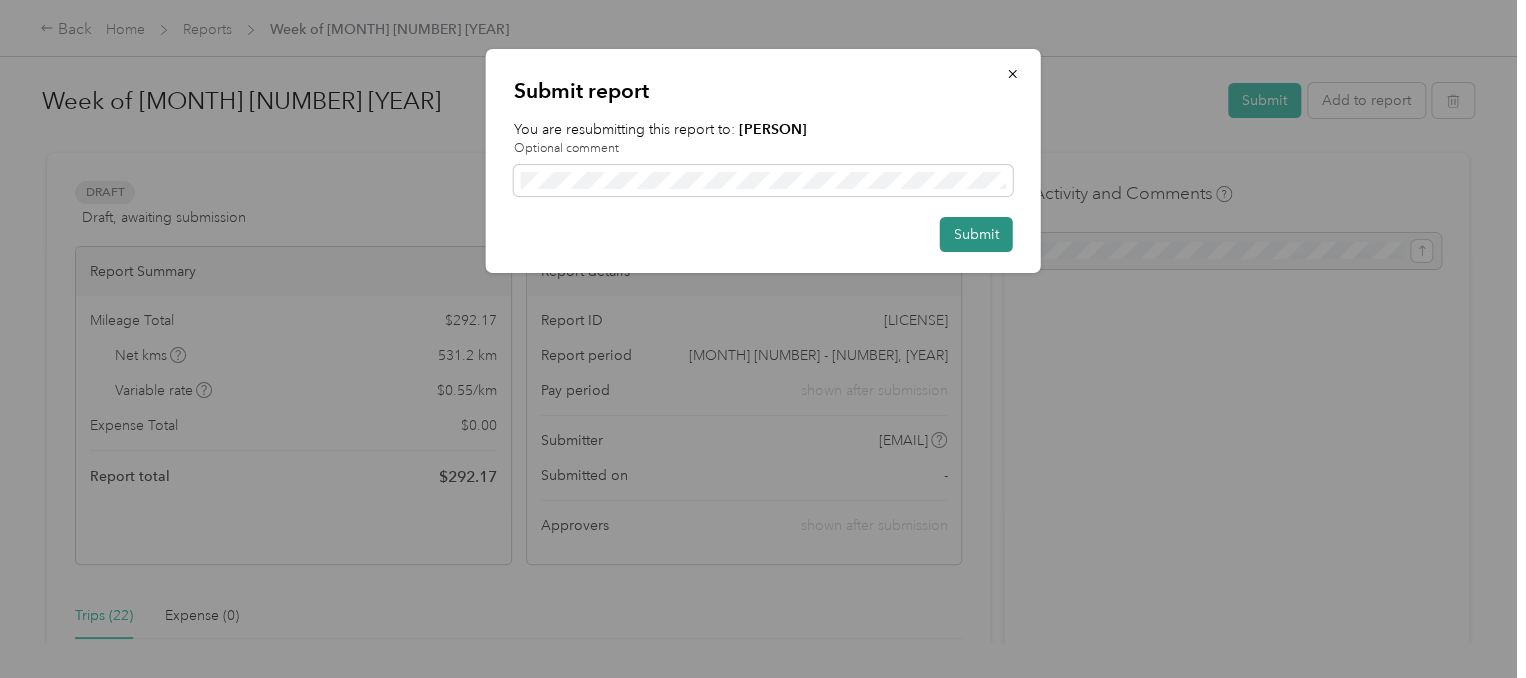 click on "Submit" at bounding box center [976, 234] 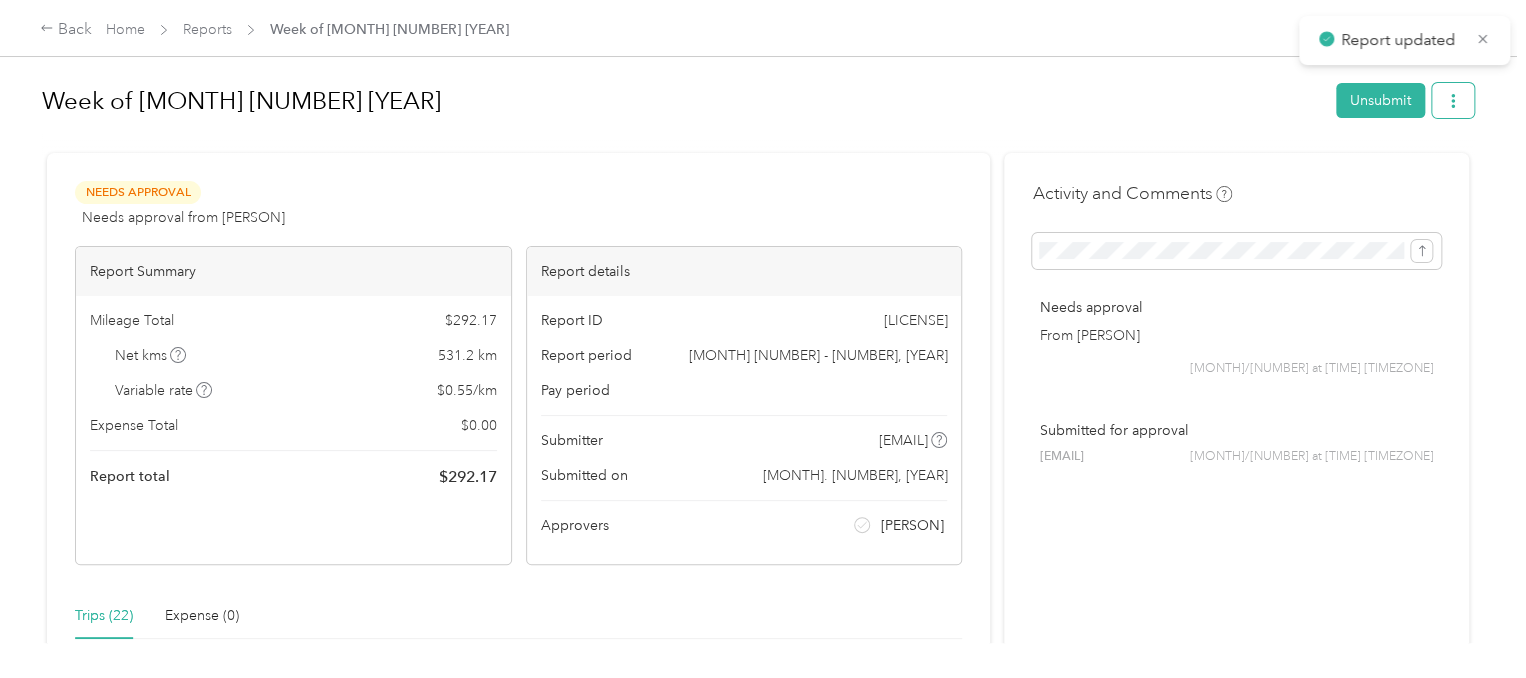 click 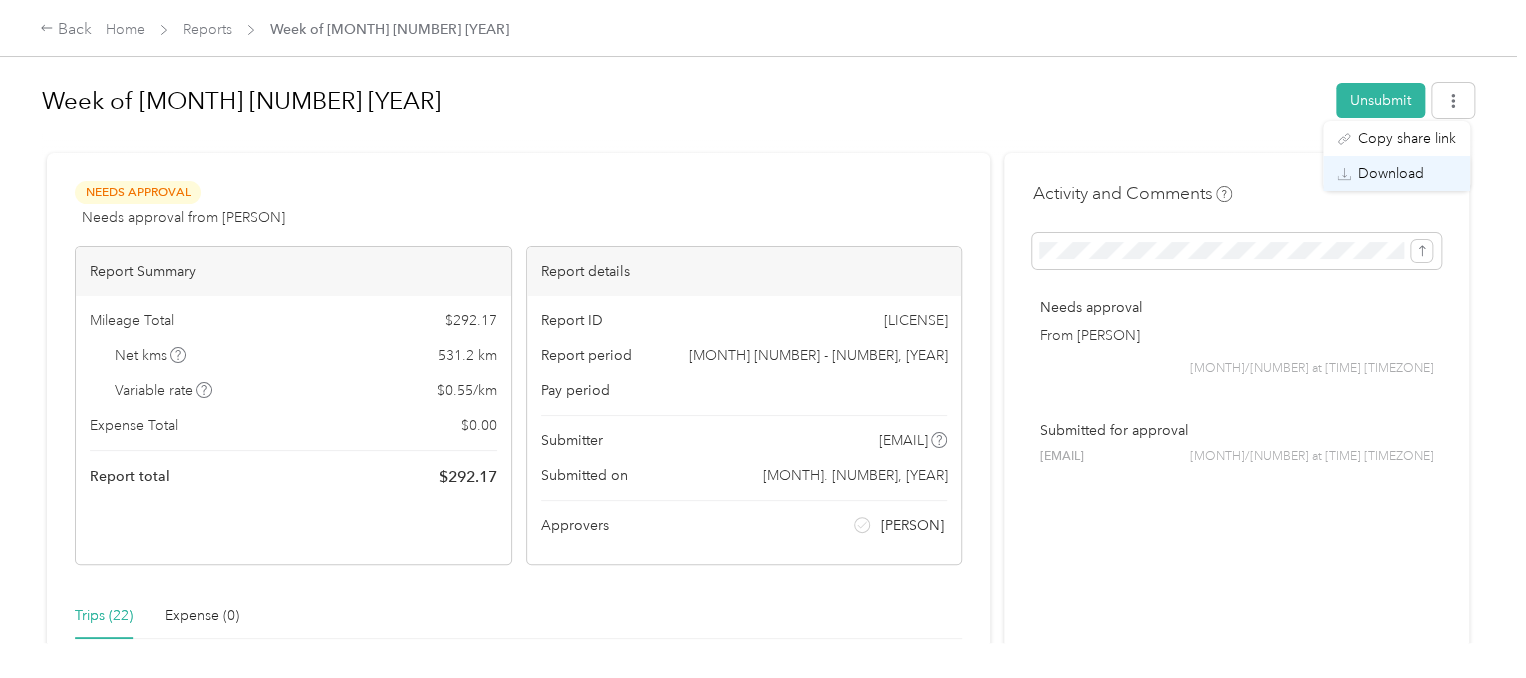 click on "Download" at bounding box center (1396, 173) 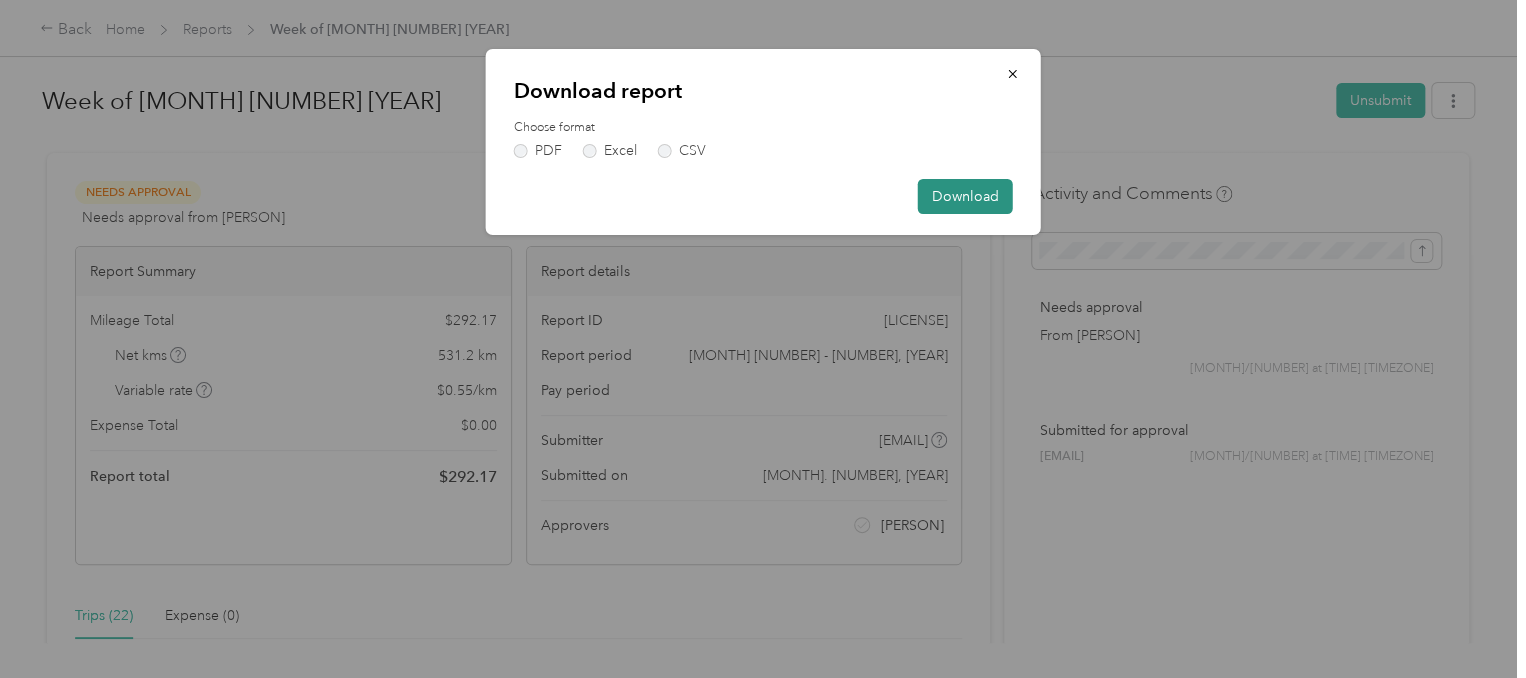 click on "Download" at bounding box center [965, 196] 